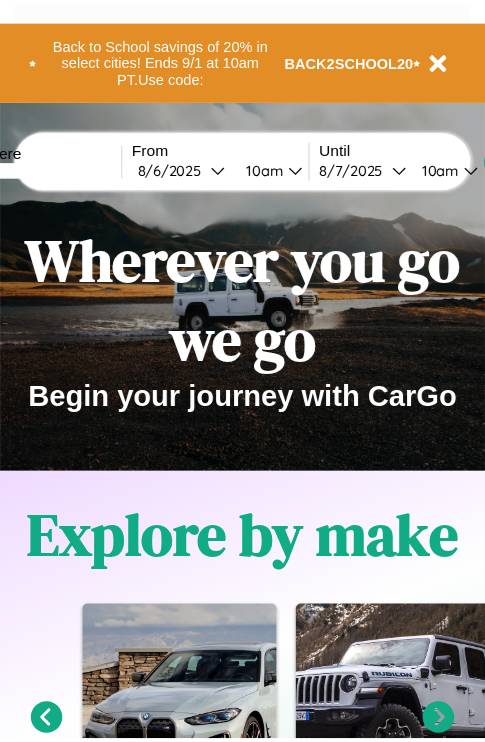 scroll, scrollTop: 0, scrollLeft: 0, axis: both 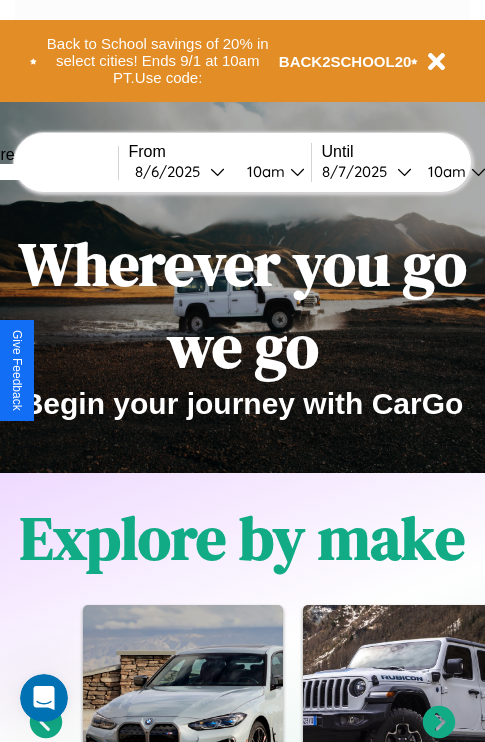 click at bounding box center [43, 172] 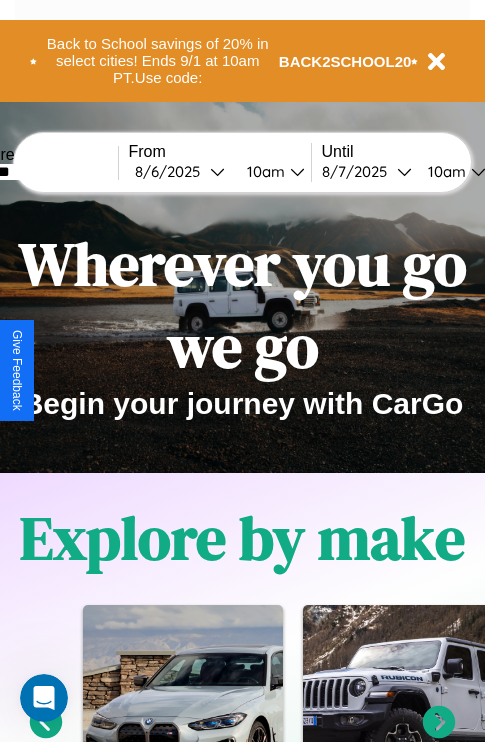 type on "*******" 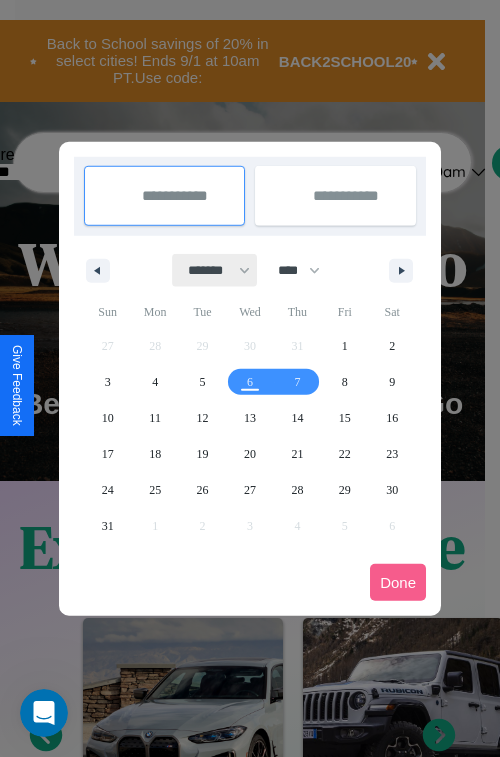 click on "******* ******** ***** ***** *** **** **** ****** ********* ******* ******** ********" at bounding box center (215, 270) 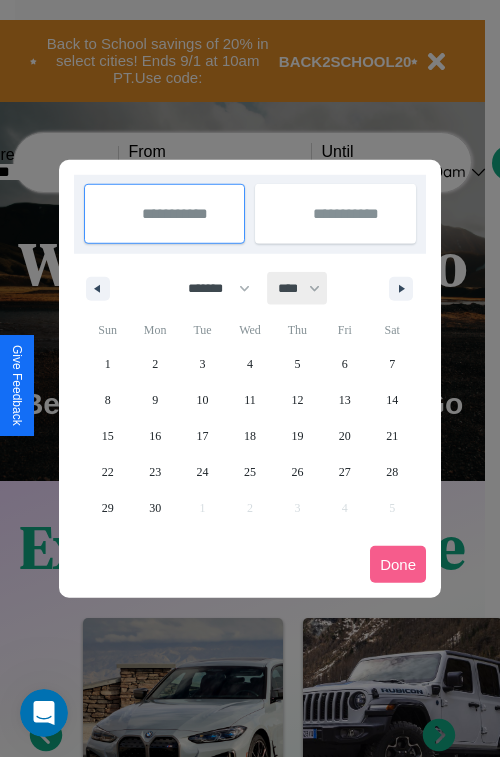 click on "**** **** **** **** **** **** **** **** **** **** **** **** **** **** **** **** **** **** **** **** **** **** **** **** **** **** **** **** **** **** **** **** **** **** **** **** **** **** **** **** **** **** **** **** **** **** **** **** **** **** **** **** **** **** **** **** **** **** **** **** **** **** **** **** **** **** **** **** **** **** **** **** **** **** **** **** **** **** **** **** **** **** **** **** **** **** **** **** **** **** **** **** **** **** **** **** **** **** **** **** **** **** **** **** **** **** **** **** **** **** **** **** **** **** **** **** **** **** **** **** ****" at bounding box center [298, 288] 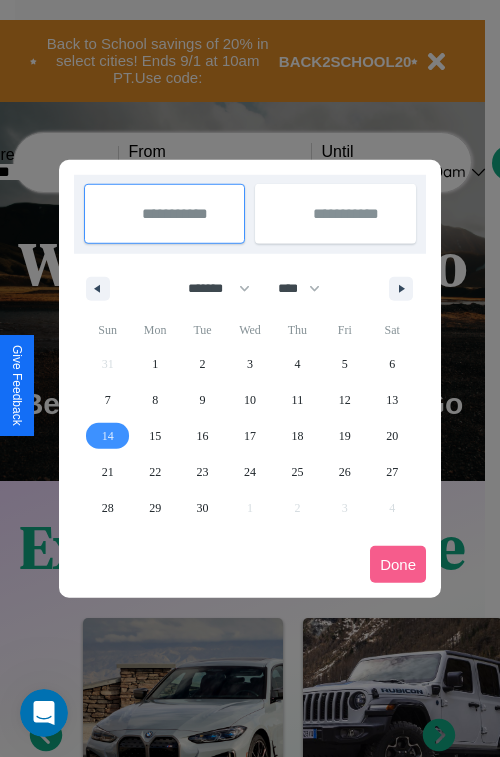 click on "14" at bounding box center [108, 436] 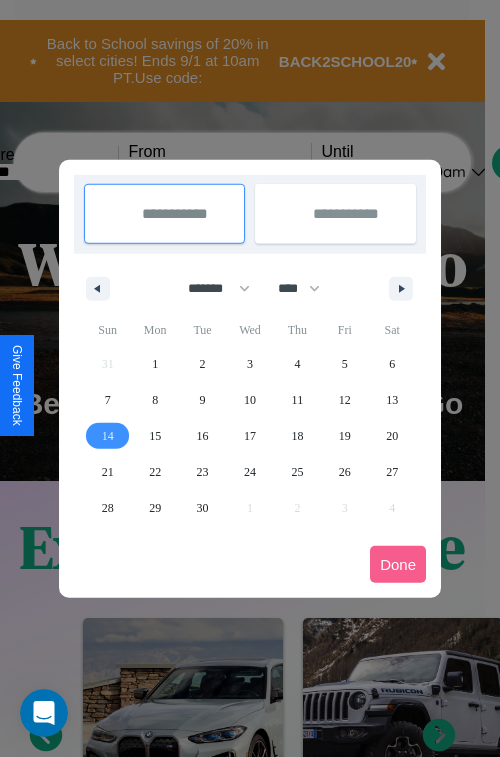 type on "**********" 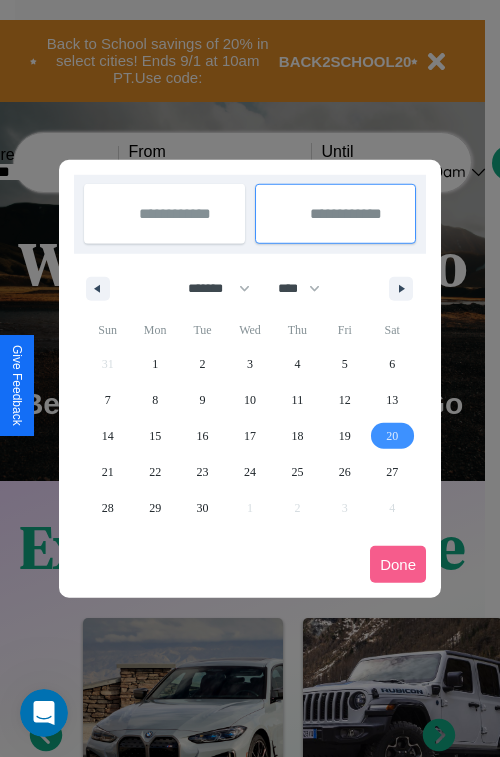 click on "20" at bounding box center [392, 436] 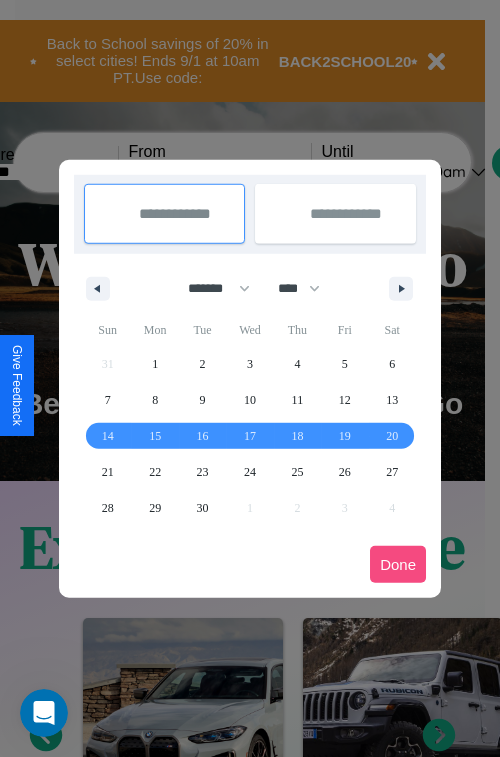 click on "Done" at bounding box center (398, 564) 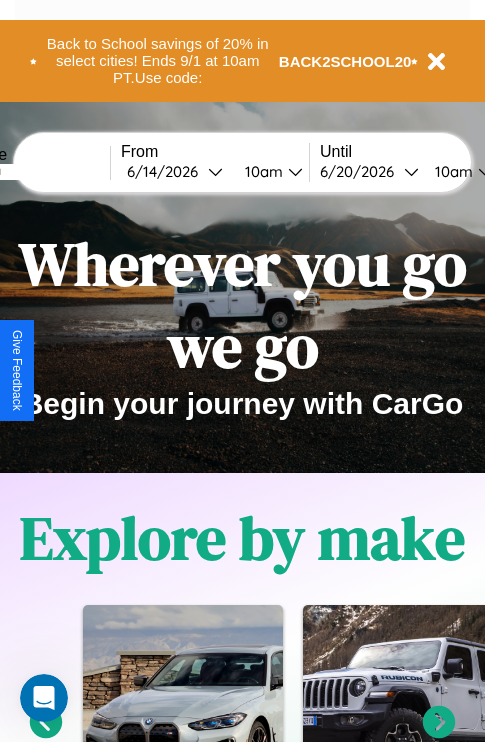 click on "10am" at bounding box center (261, 171) 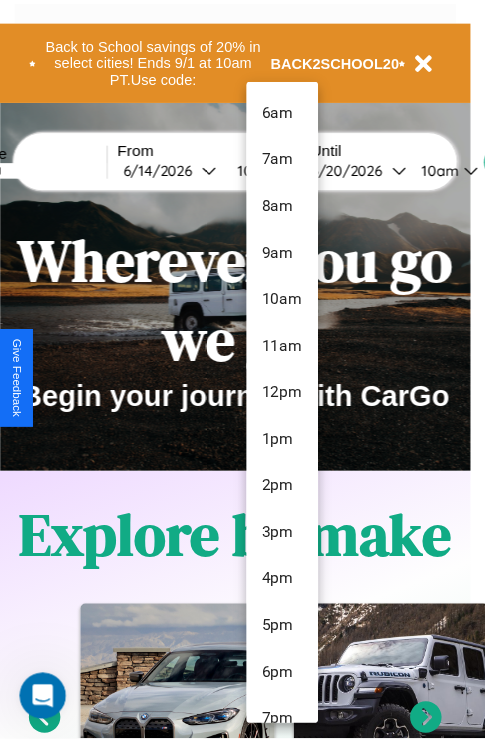 scroll, scrollTop: 115, scrollLeft: 0, axis: vertical 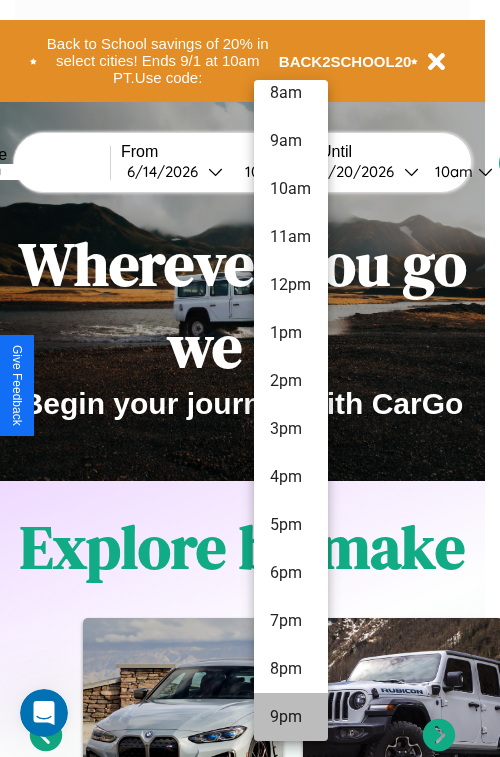 click on "9pm" at bounding box center [291, 717] 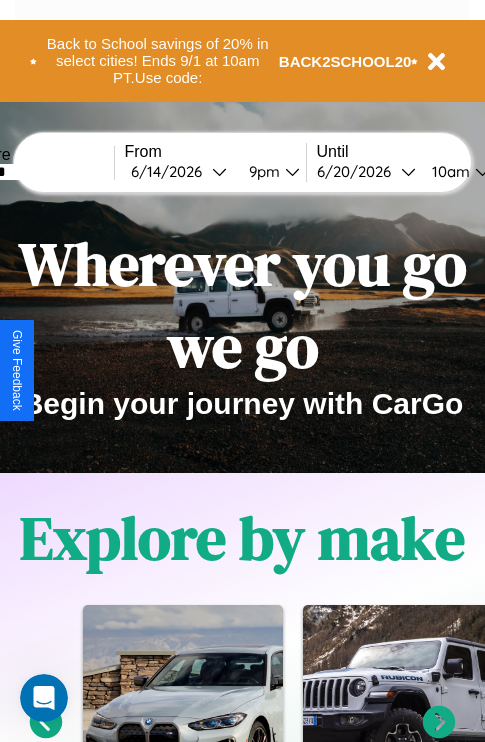 scroll, scrollTop: 0, scrollLeft: 72, axis: horizontal 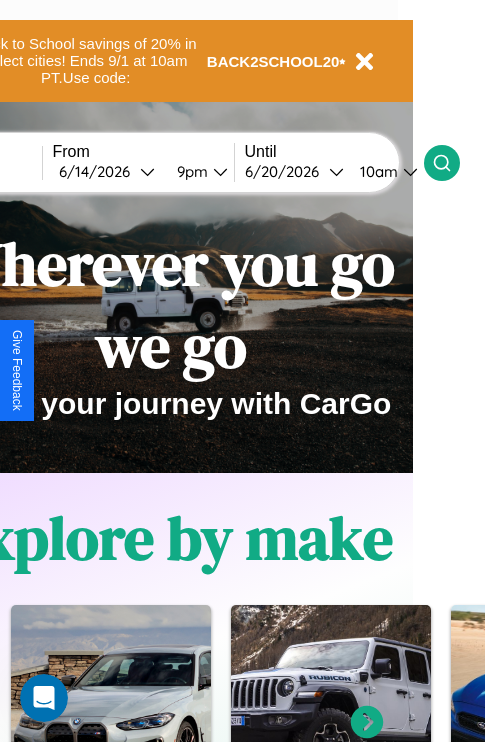 click 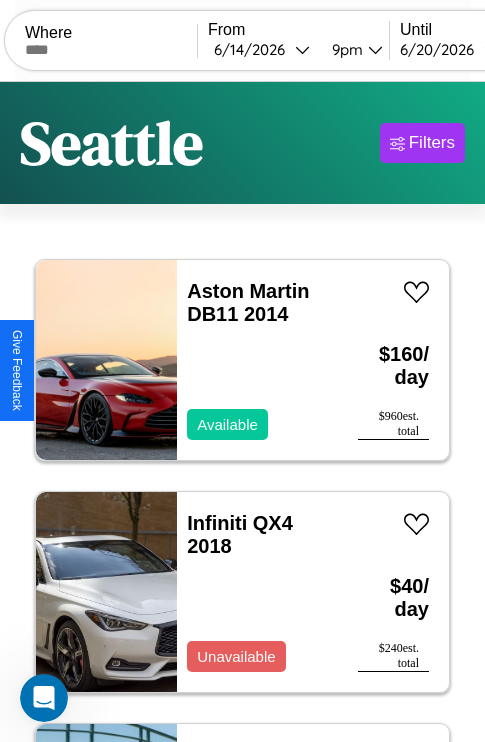 scroll, scrollTop: 95, scrollLeft: 0, axis: vertical 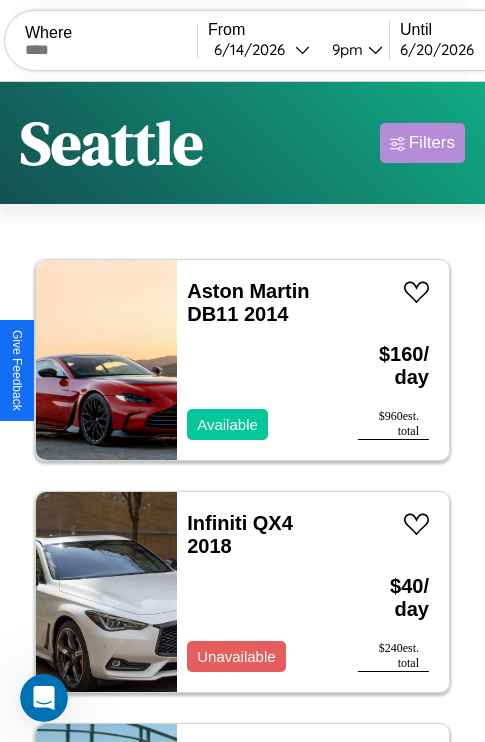 click on "Filters" at bounding box center (432, 143) 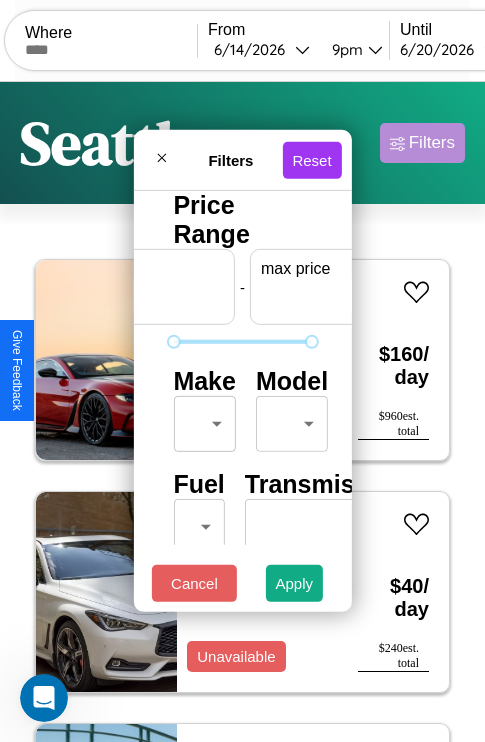 scroll, scrollTop: 0, scrollLeft: 124, axis: horizontal 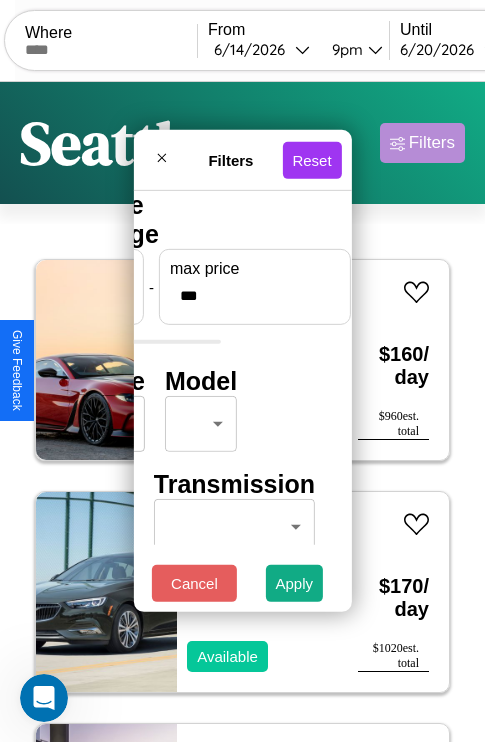 type on "***" 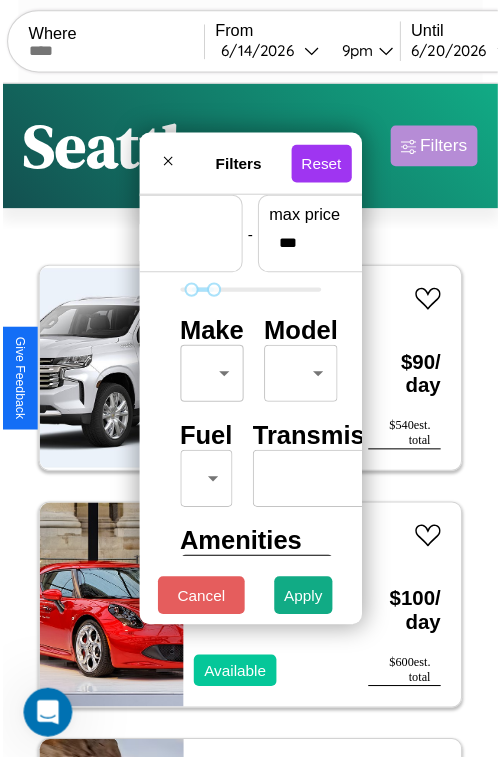 scroll, scrollTop: 59, scrollLeft: 0, axis: vertical 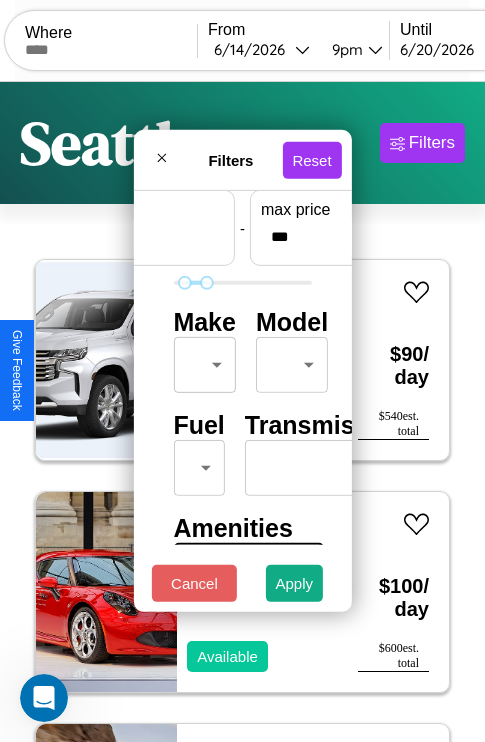 type on "**" 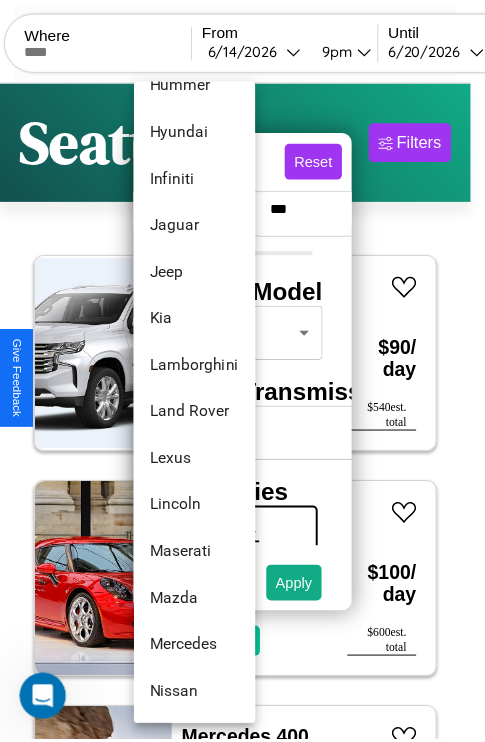 scroll, scrollTop: 854, scrollLeft: 0, axis: vertical 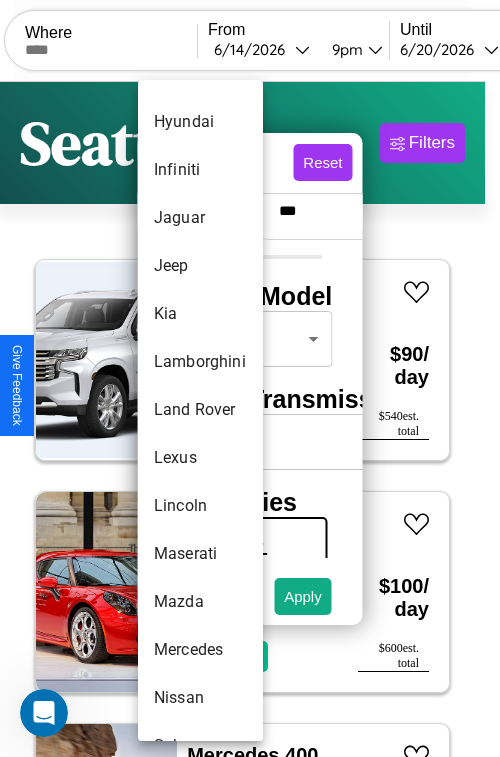 click on "Land Rover" at bounding box center (200, 410) 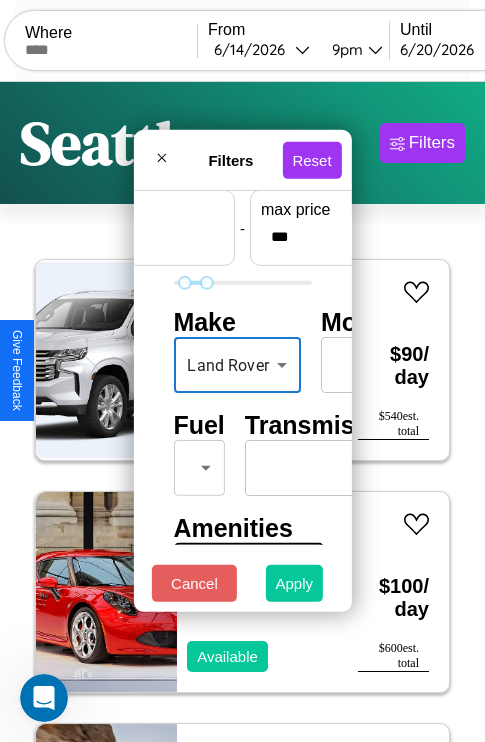 click on "Apply" at bounding box center [295, 583] 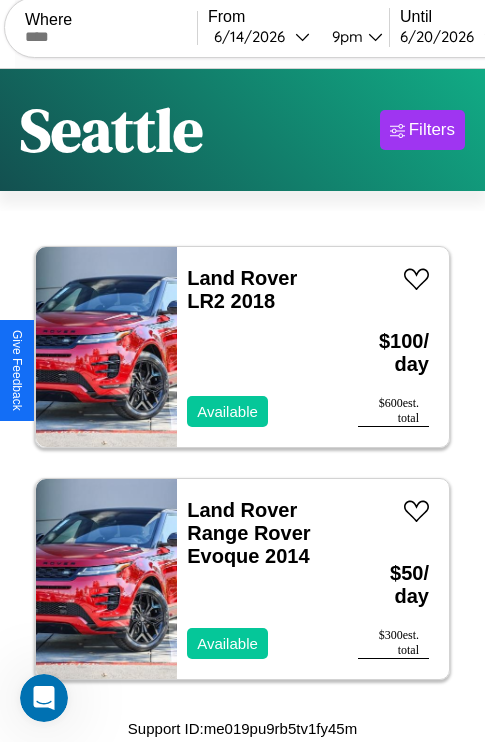 scroll, scrollTop: 0, scrollLeft: 0, axis: both 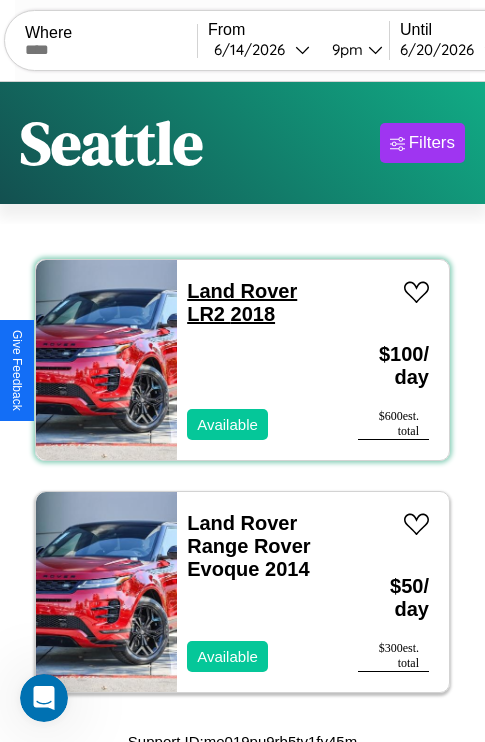 click on "Land Rover   LR2   2018" at bounding box center [242, 302] 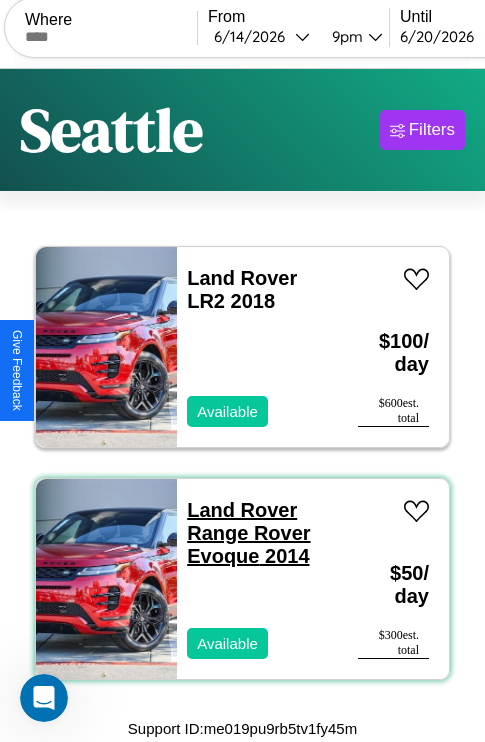 click on "Land Rover   Range Rover Evoque   2014" at bounding box center (248, 533) 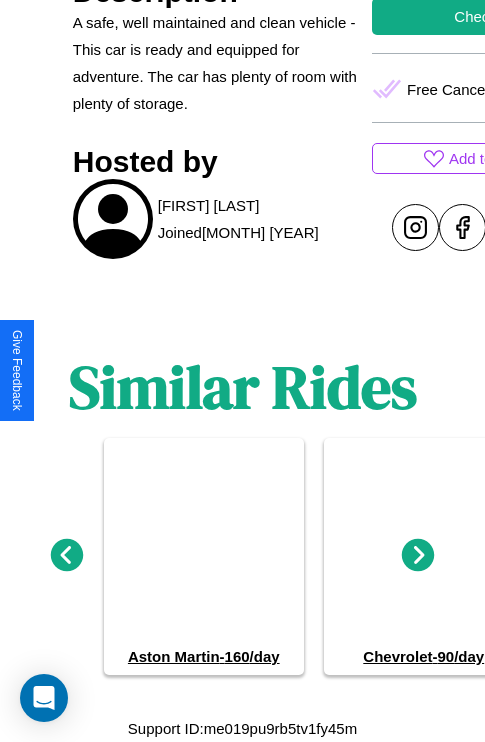 scroll, scrollTop: 840, scrollLeft: 0, axis: vertical 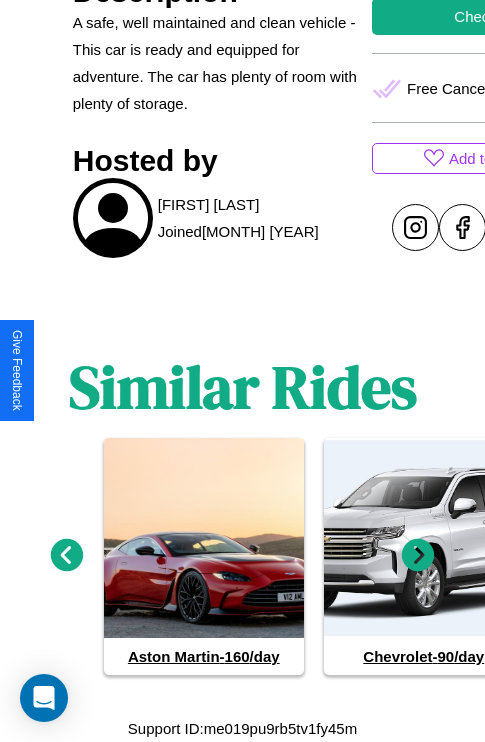 click 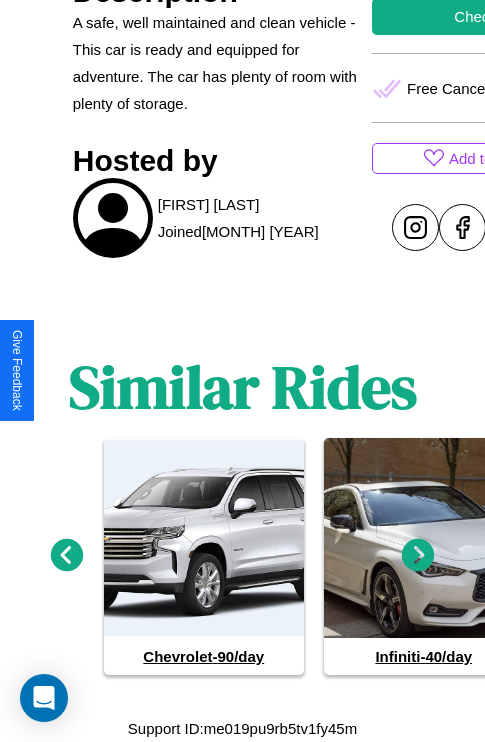 click 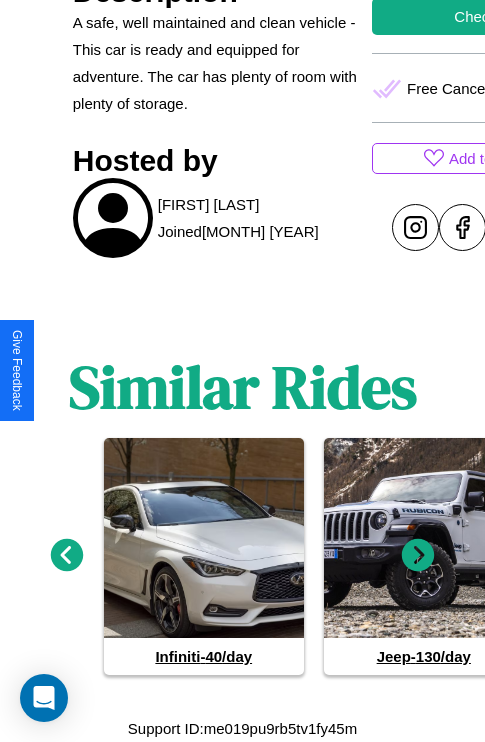 click 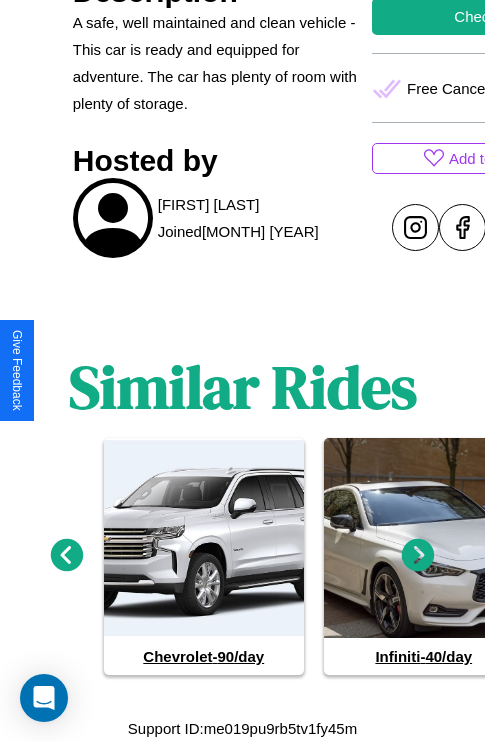 click 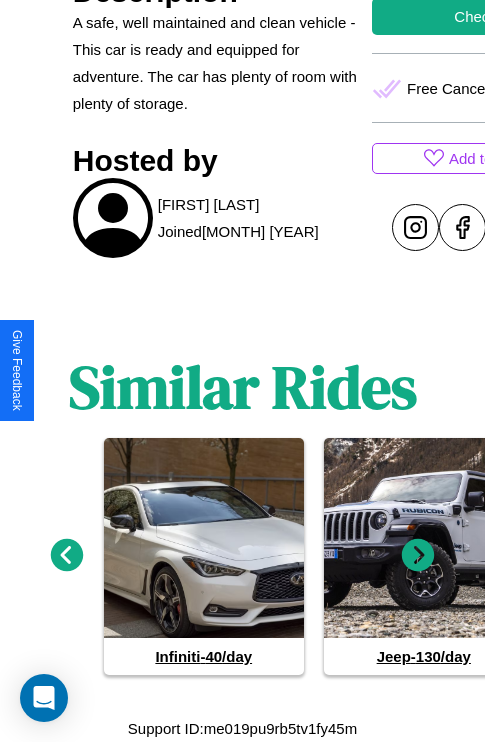 click 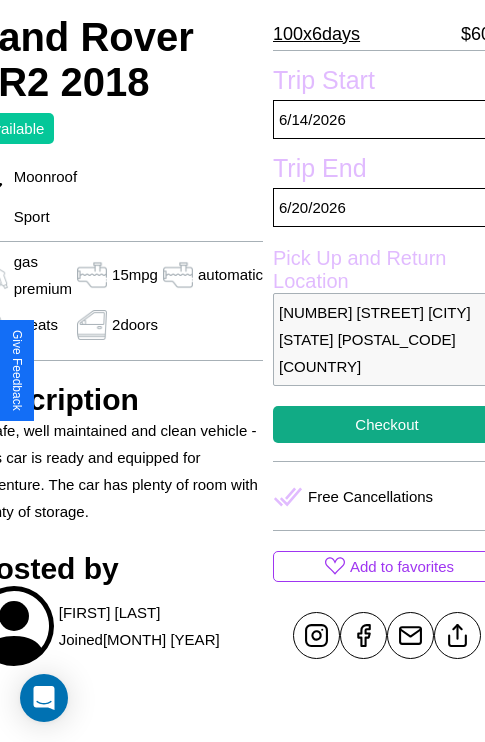 scroll, scrollTop: 400, scrollLeft: 107, axis: both 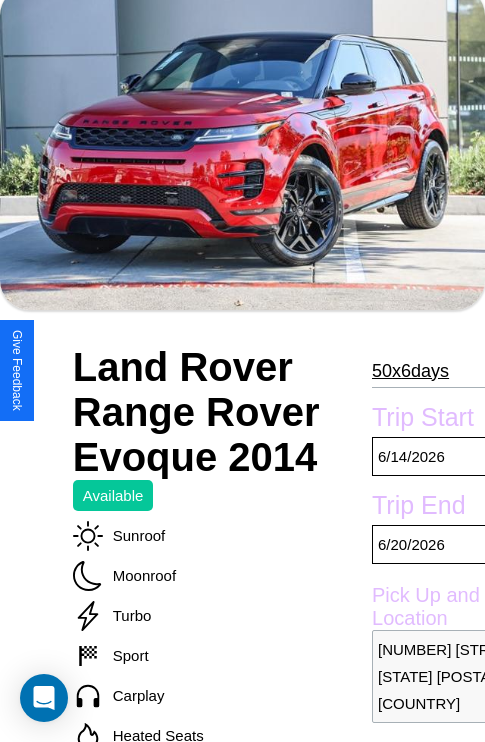click on "50  x  6  days" at bounding box center [410, 371] 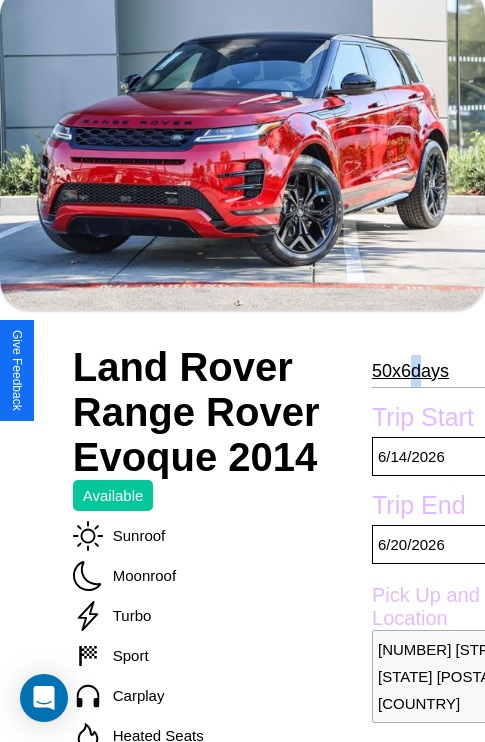 click on "50  x  6  days" at bounding box center [410, 371] 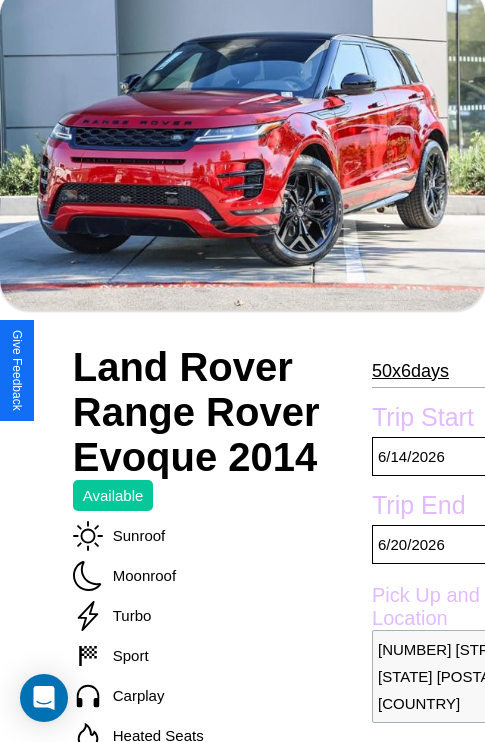 click on "50  x  6  days" at bounding box center [410, 371] 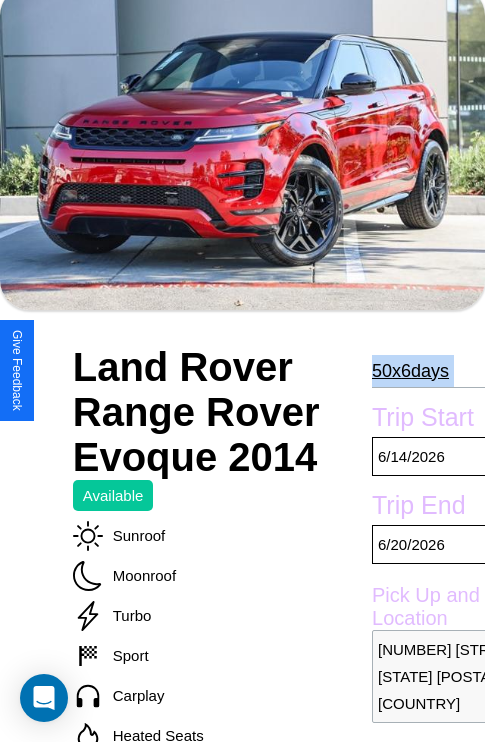 click on "50  x  6  days" at bounding box center (410, 371) 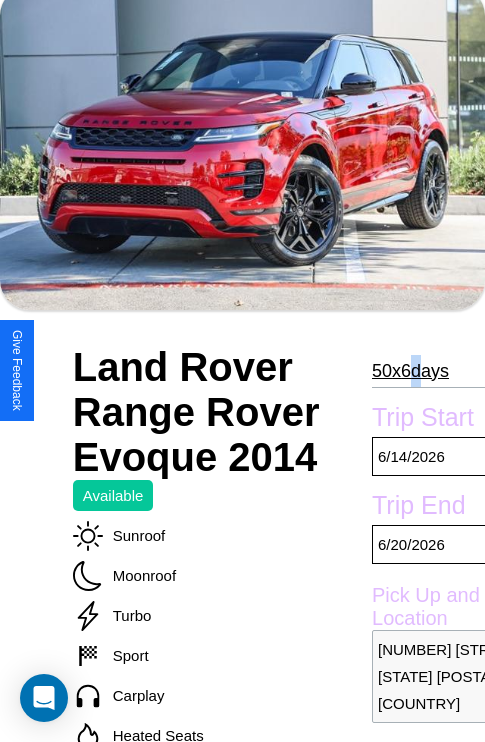 click on "50  x  6  days" at bounding box center (410, 371) 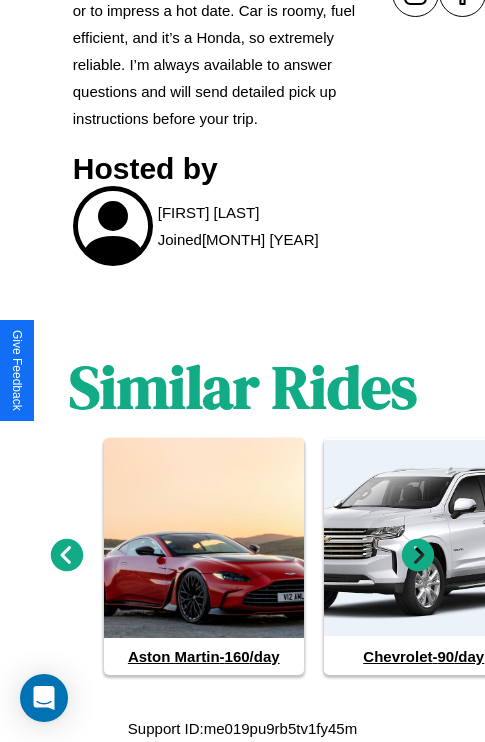 click 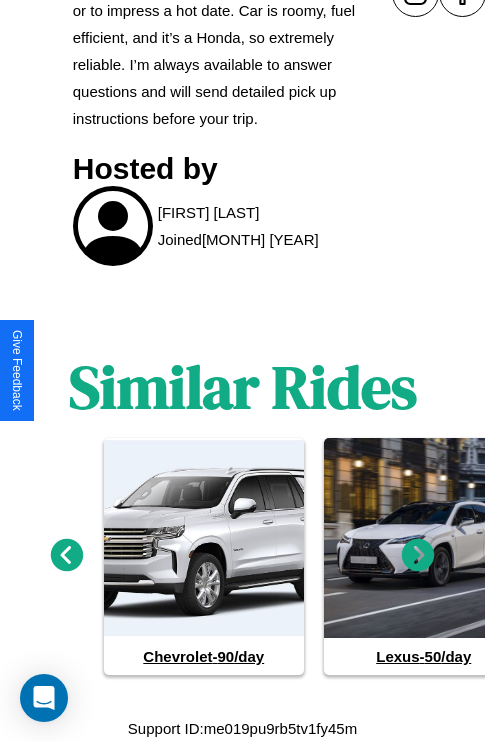 click 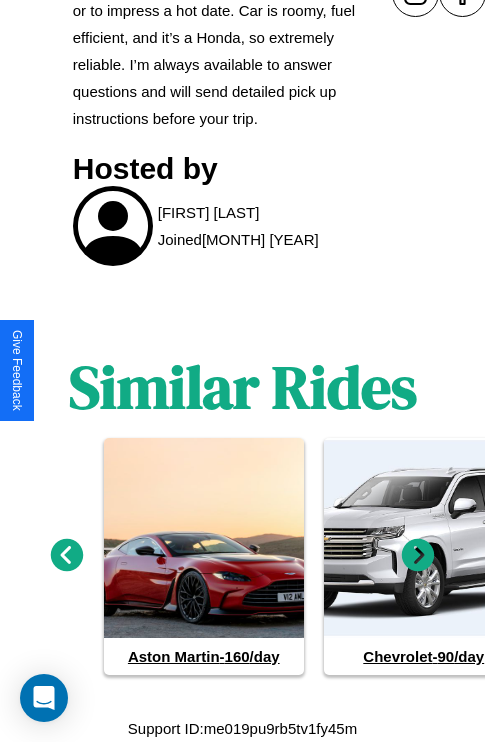 click 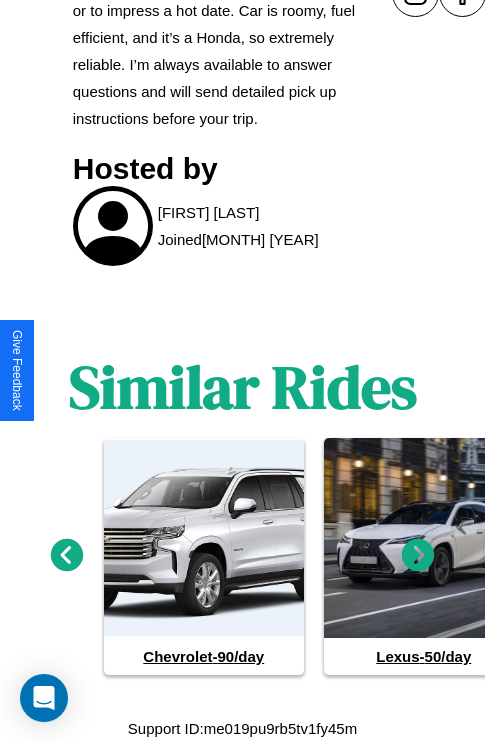 click 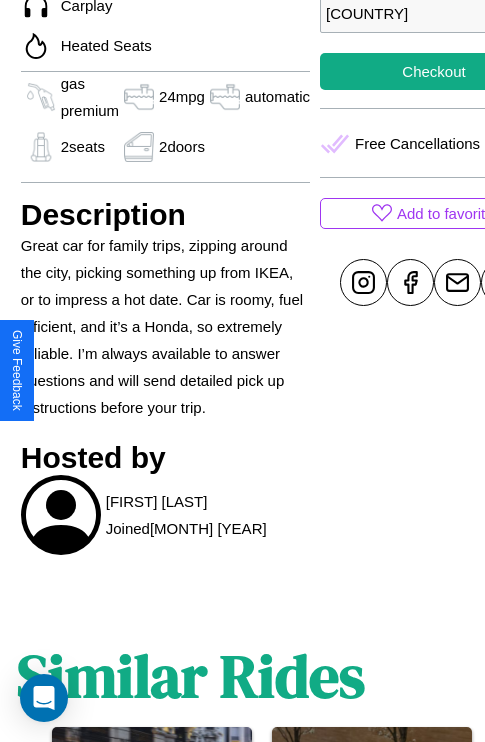 scroll, scrollTop: 485, scrollLeft: 107, axis: both 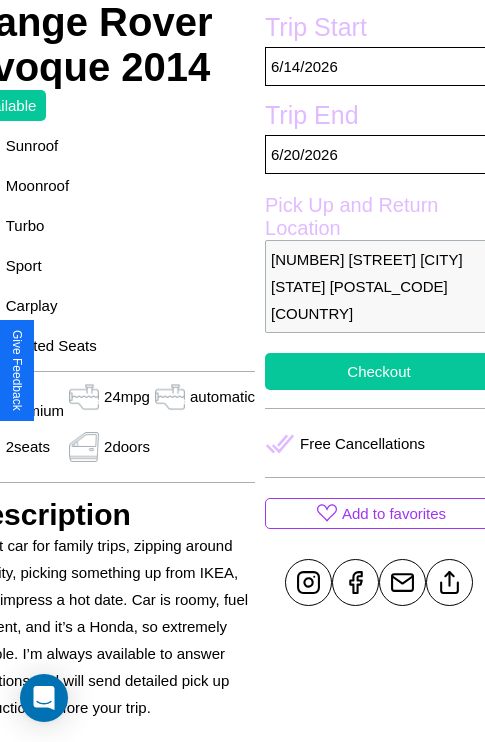 click on "Checkout" at bounding box center [379, 371] 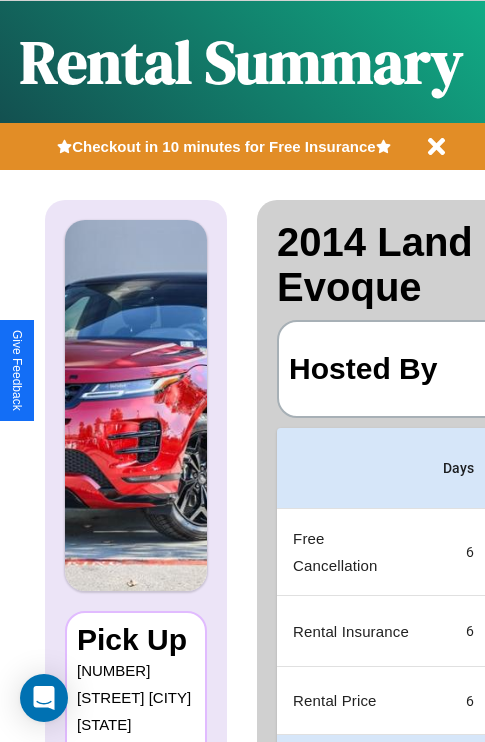 scroll, scrollTop: 0, scrollLeft: 387, axis: horizontal 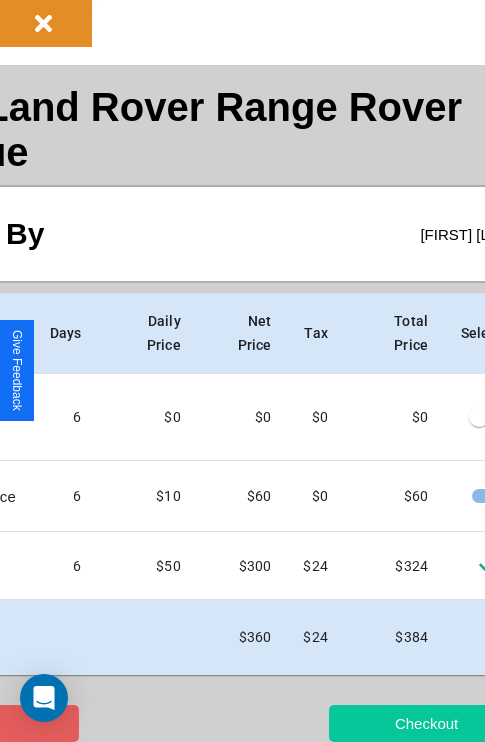 click on "Checkout" at bounding box center (426, 723) 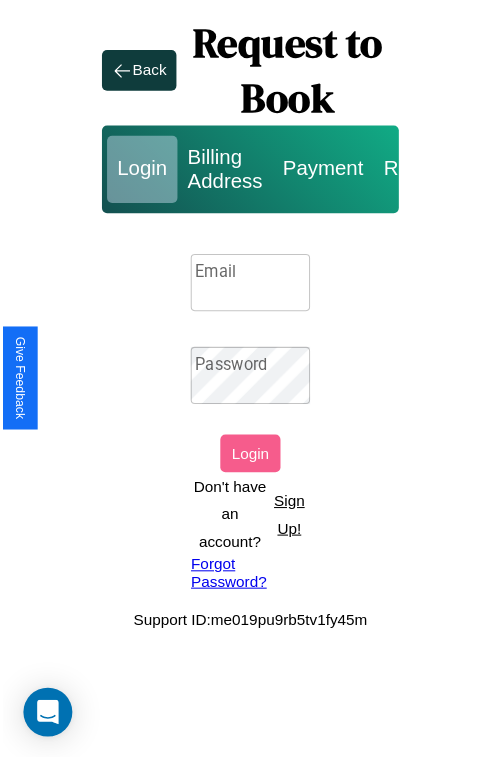 scroll, scrollTop: 0, scrollLeft: 0, axis: both 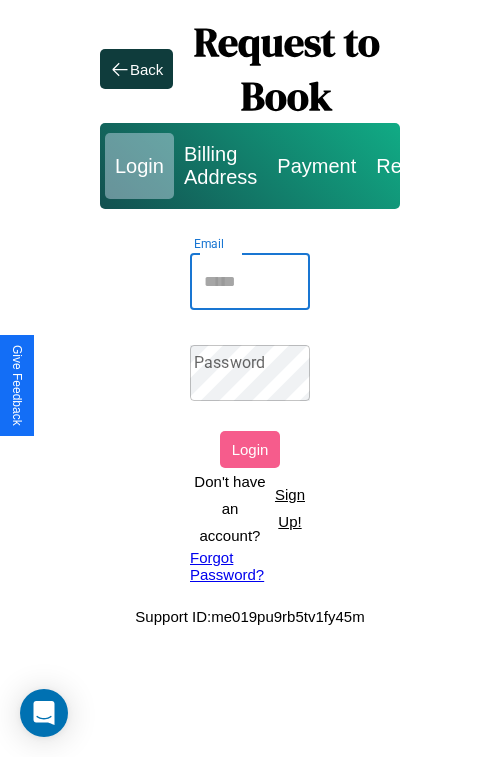 click on "Email" at bounding box center [250, 282] 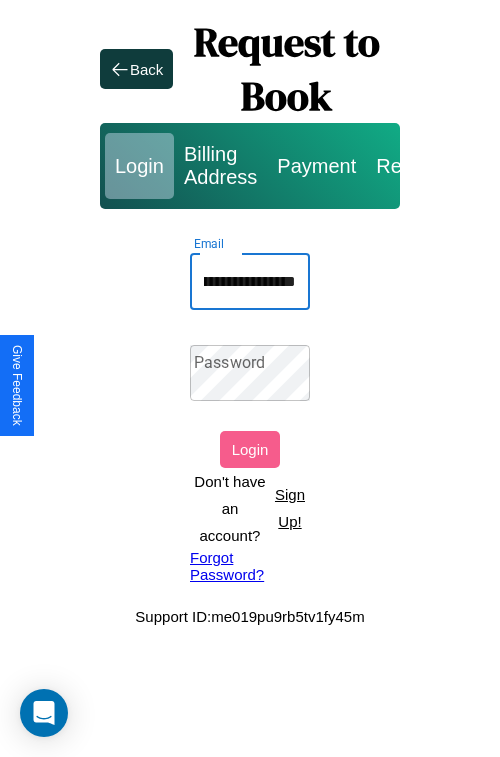 scroll, scrollTop: 0, scrollLeft: 102, axis: horizontal 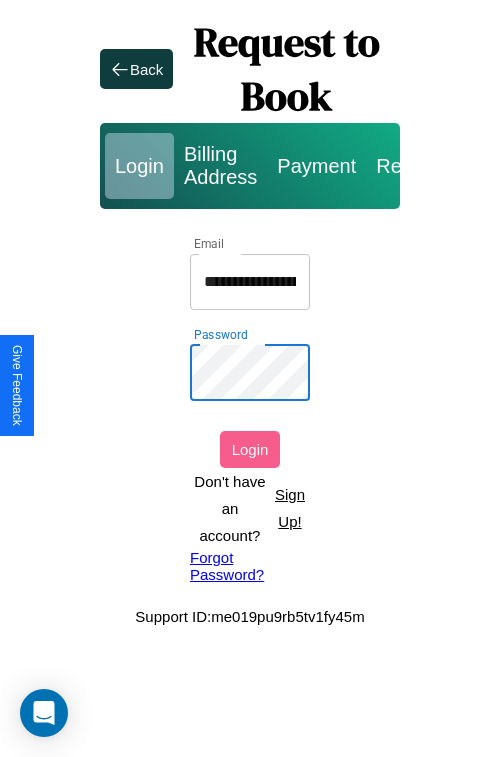 click on "Login" at bounding box center [250, 449] 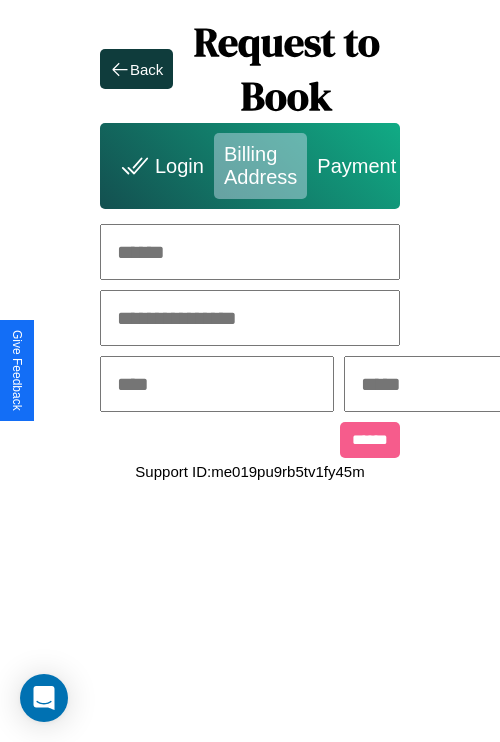 click at bounding box center (250, 252) 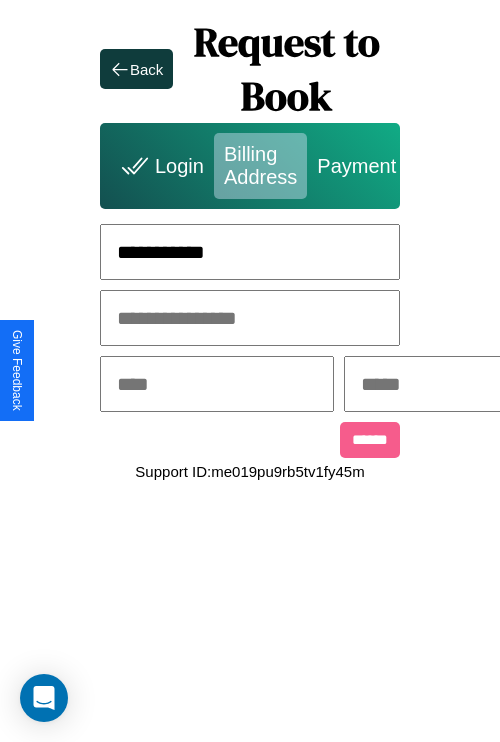 type on "**********" 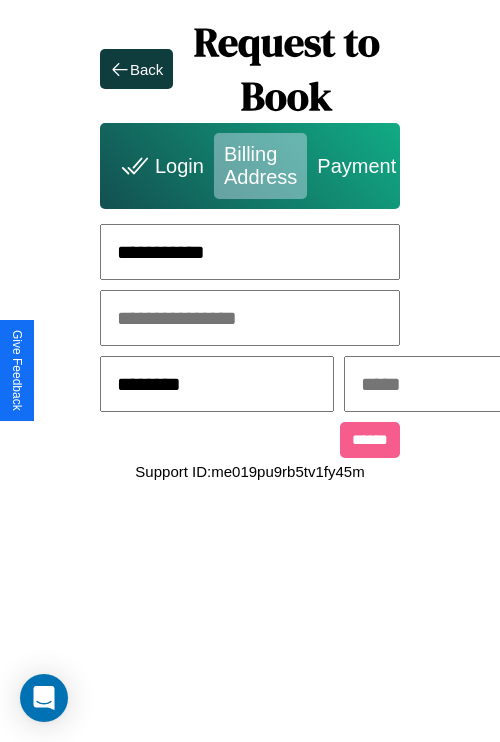 type on "********" 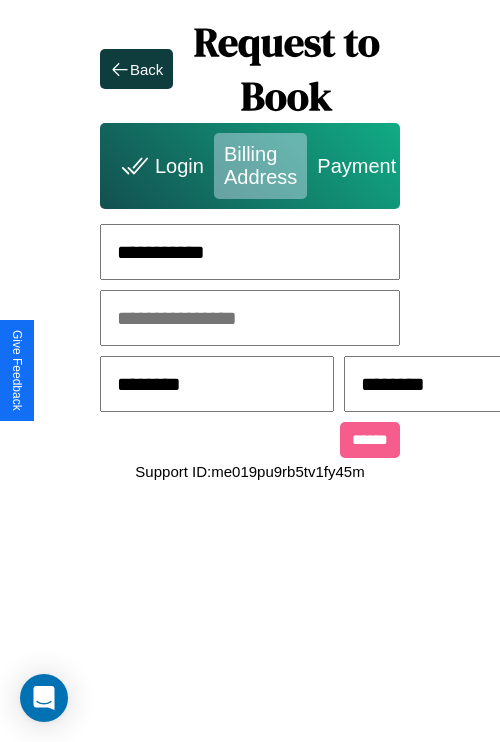 scroll, scrollTop: 0, scrollLeft: 517, axis: horizontal 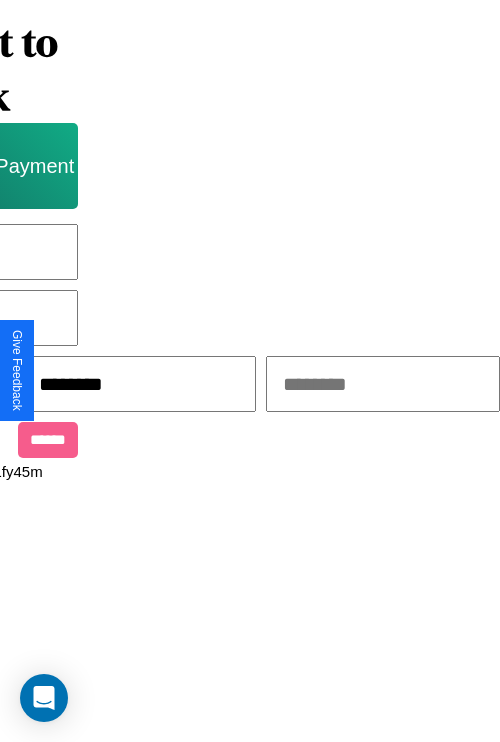 type on "********" 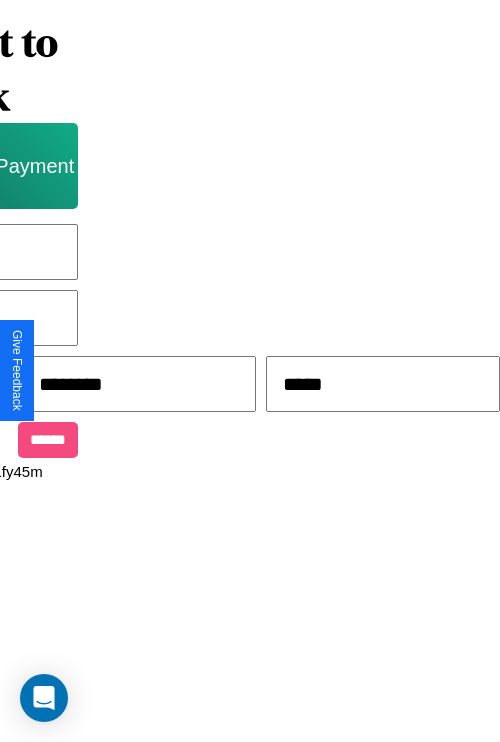 type on "*****" 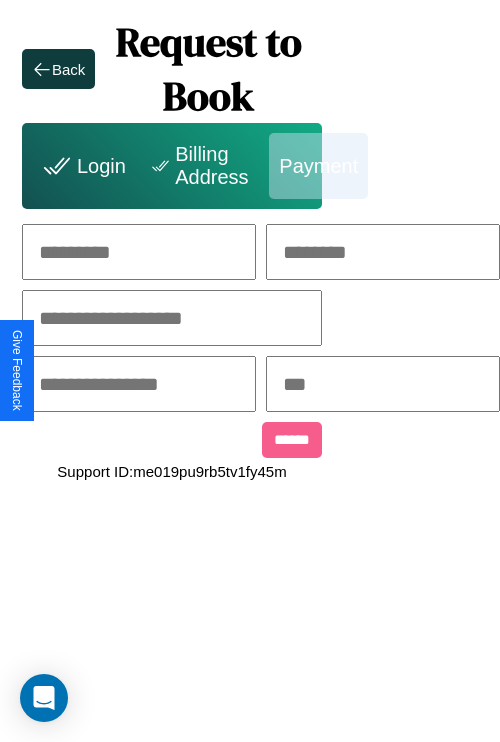 scroll, scrollTop: 0, scrollLeft: 208, axis: horizontal 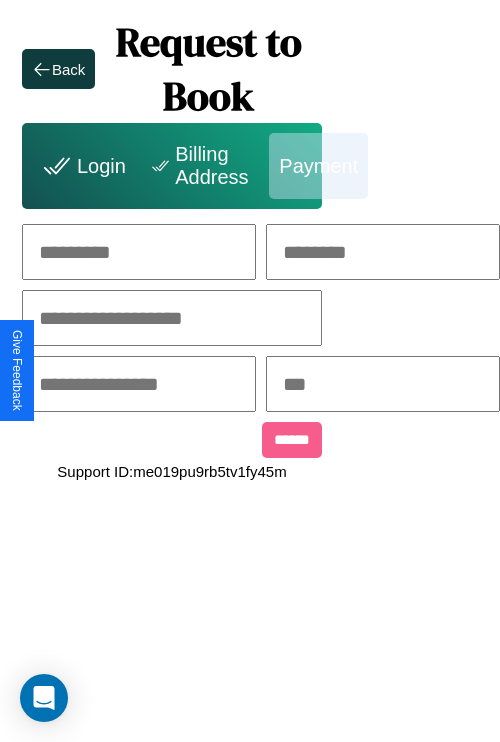 click at bounding box center (139, 252) 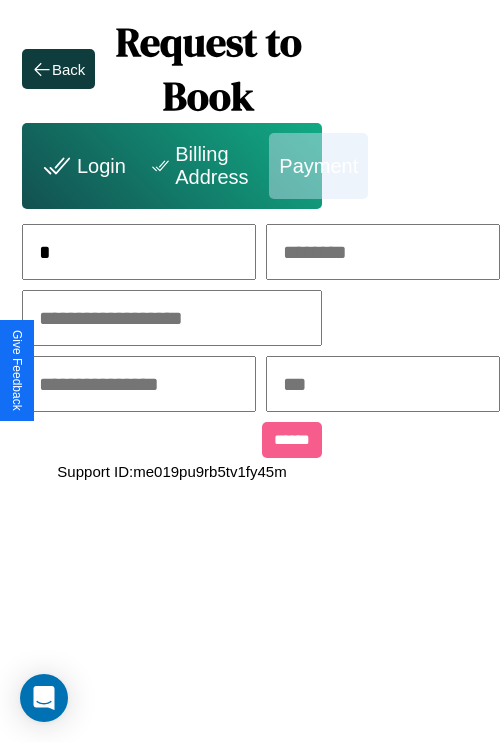 scroll, scrollTop: 0, scrollLeft: 131, axis: horizontal 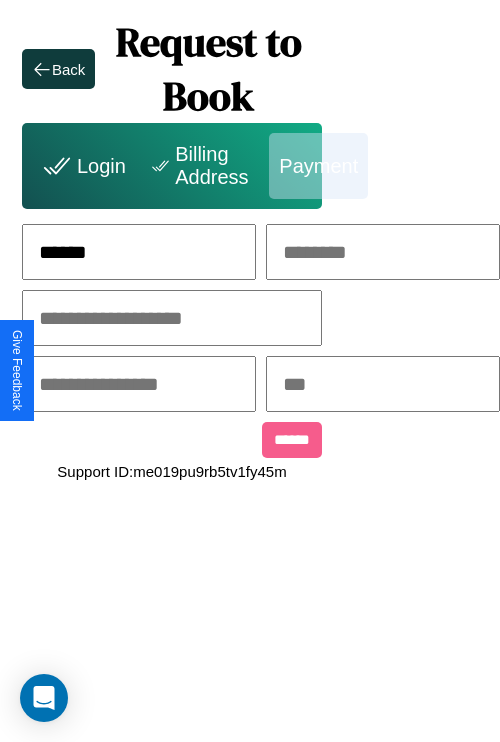 type on "******" 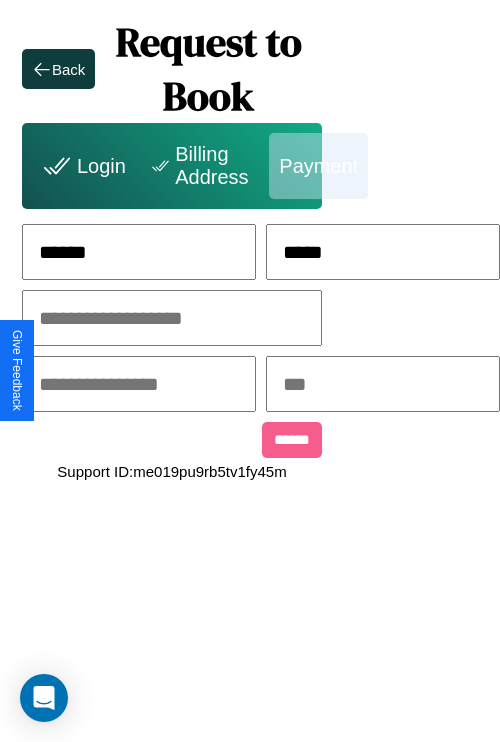 type on "*****" 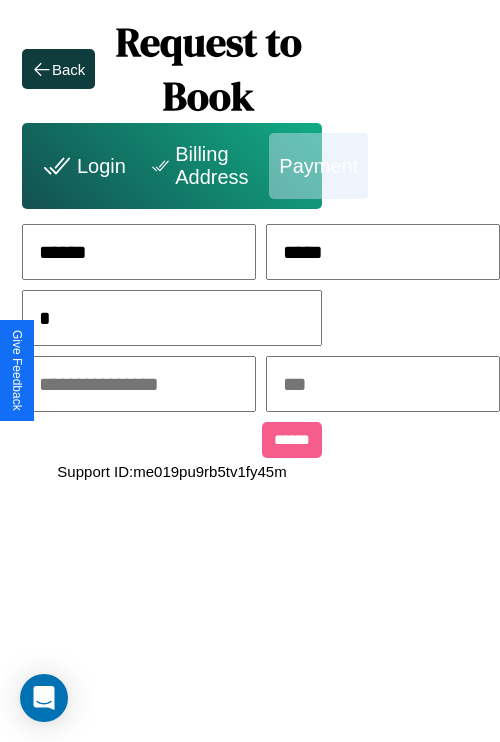 scroll, scrollTop: 0, scrollLeft: 128, axis: horizontal 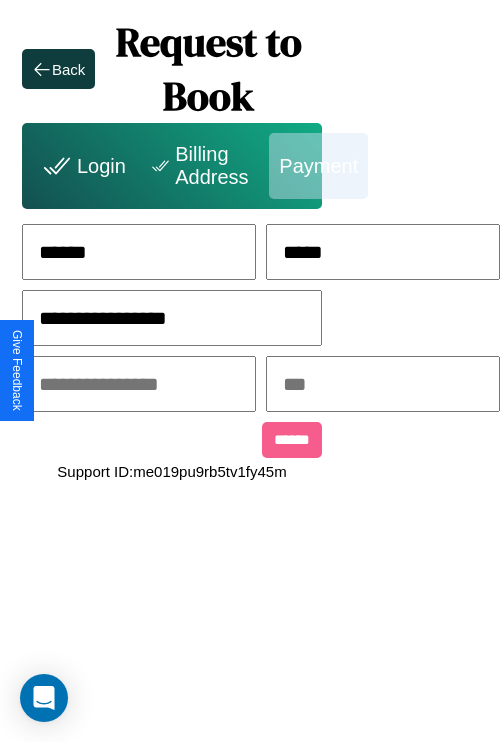 type on "**********" 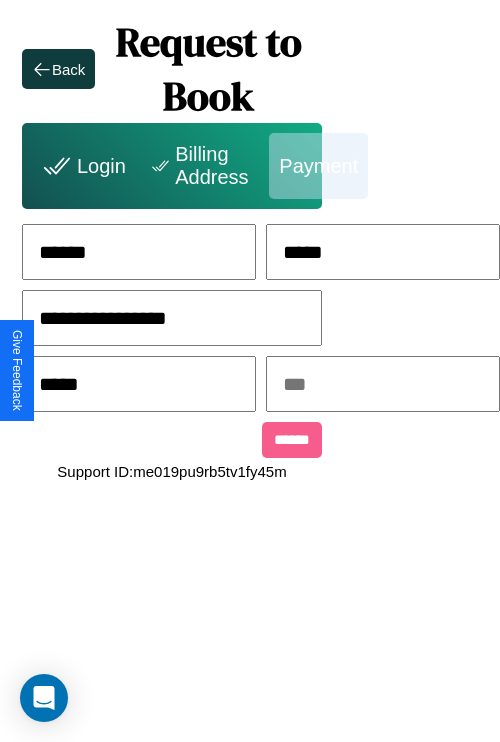 type on "*****" 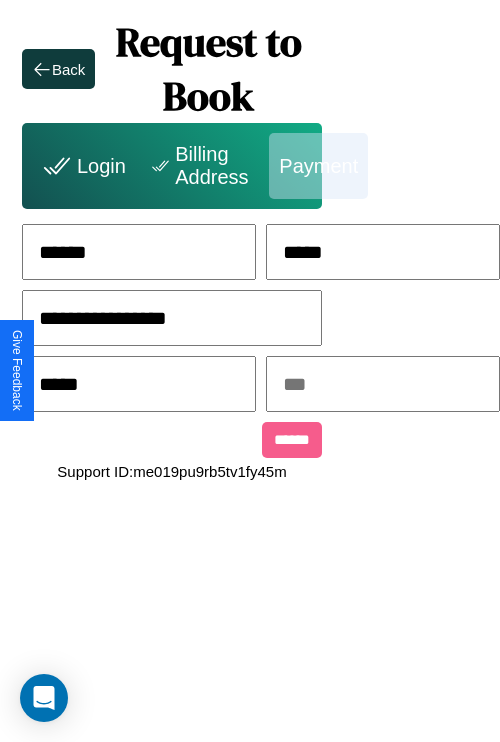click at bounding box center (383, 384) 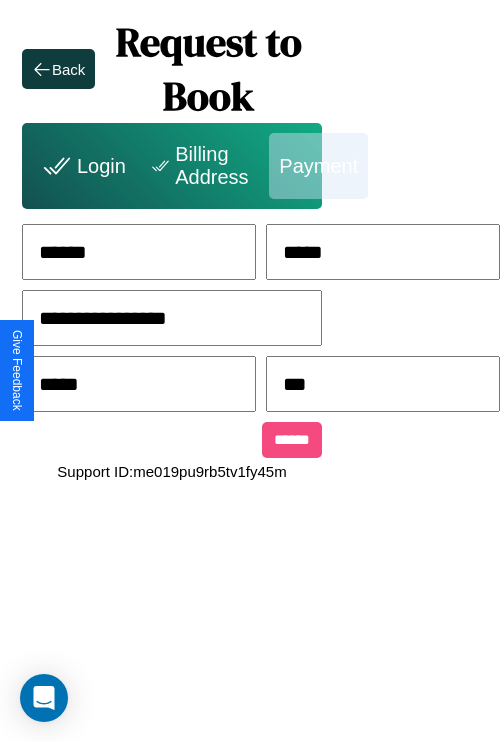 type on "***" 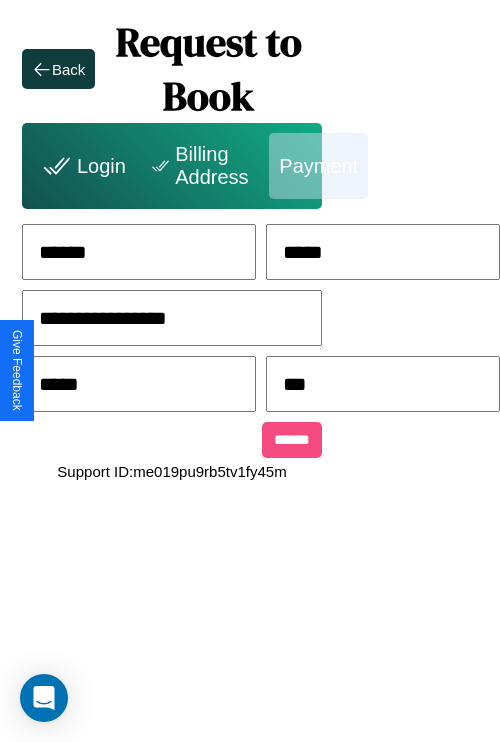 click on "******" at bounding box center (292, 440) 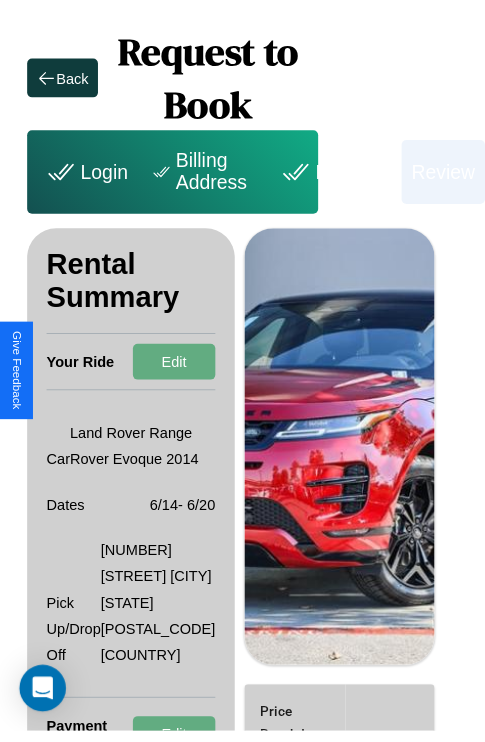 scroll, scrollTop: 0, scrollLeft: 72, axis: horizontal 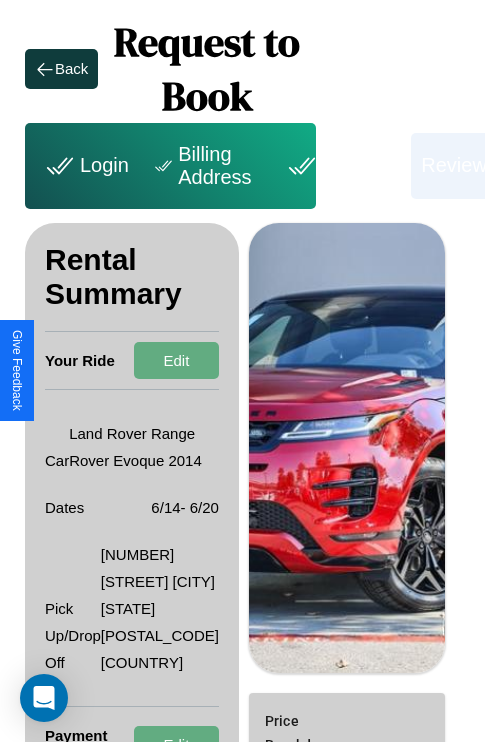 click on "Billing Address" at bounding box center [205, 166] 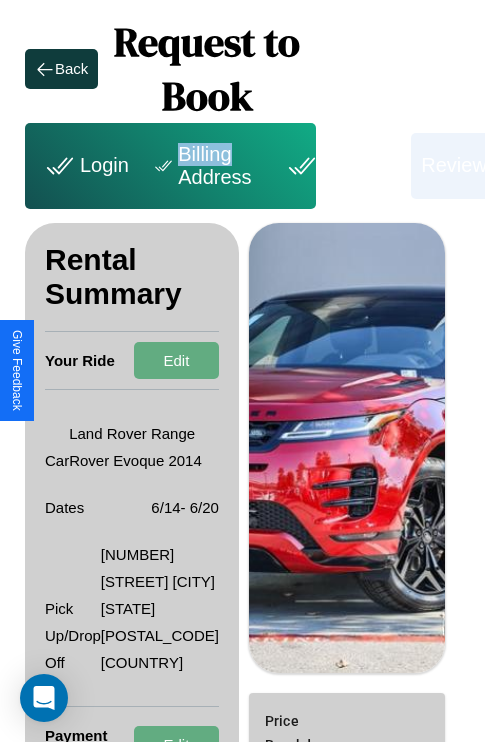 click on "Billing Address" at bounding box center [205, 166] 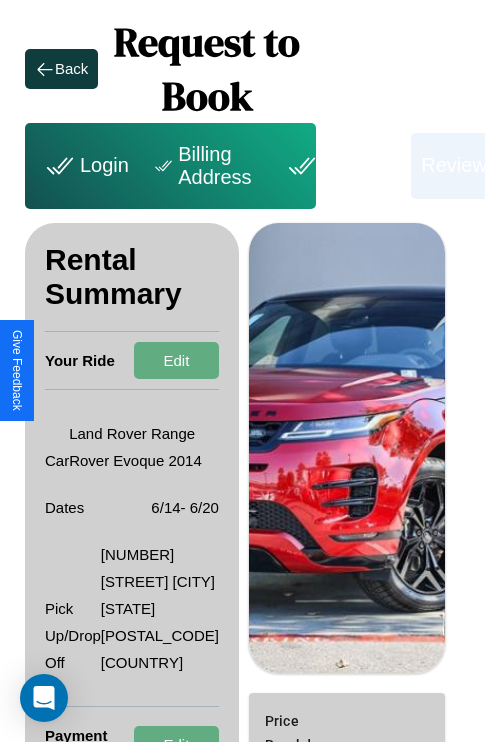 click on "Billing Address" at bounding box center [205, 166] 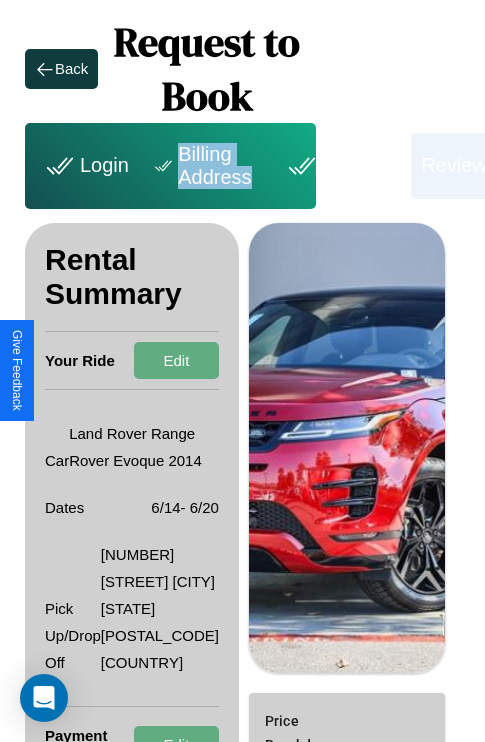 click on "Billing Address" at bounding box center (205, 166) 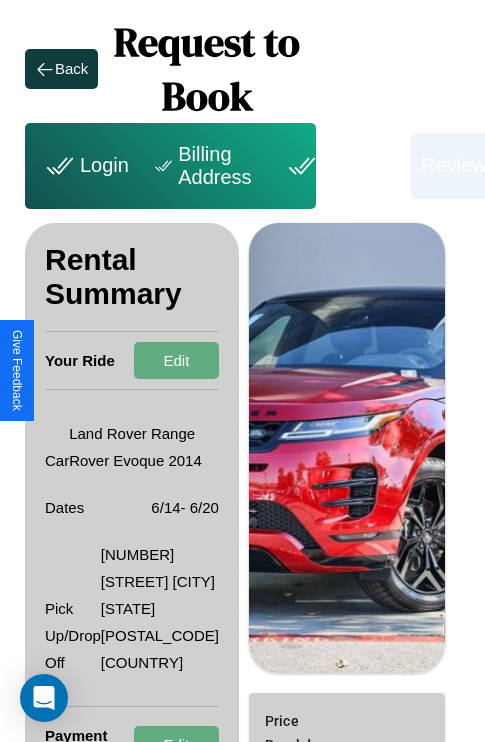 click on "Billing Address" at bounding box center (205, 166) 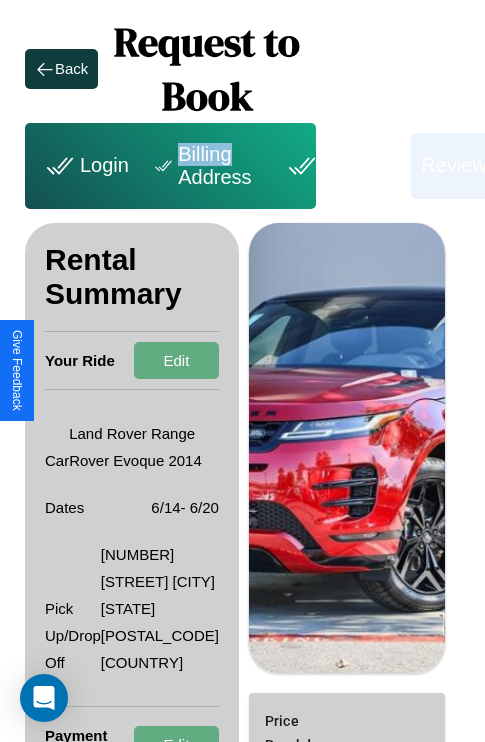 click on "Billing Address" at bounding box center [205, 166] 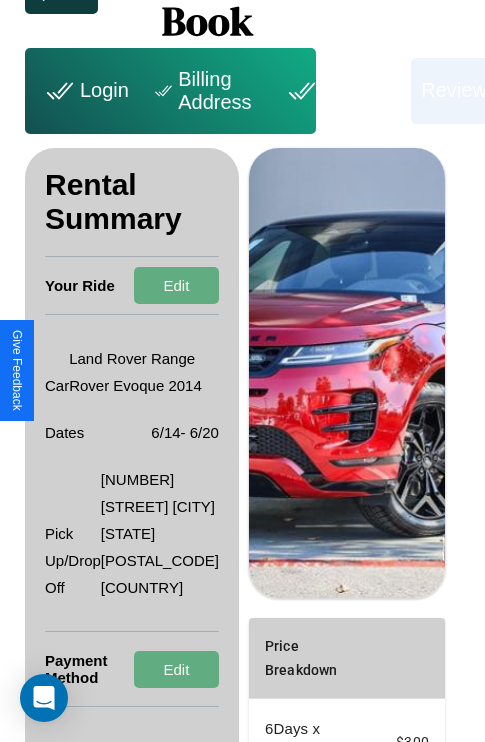 scroll, scrollTop: 536, scrollLeft: 72, axis: both 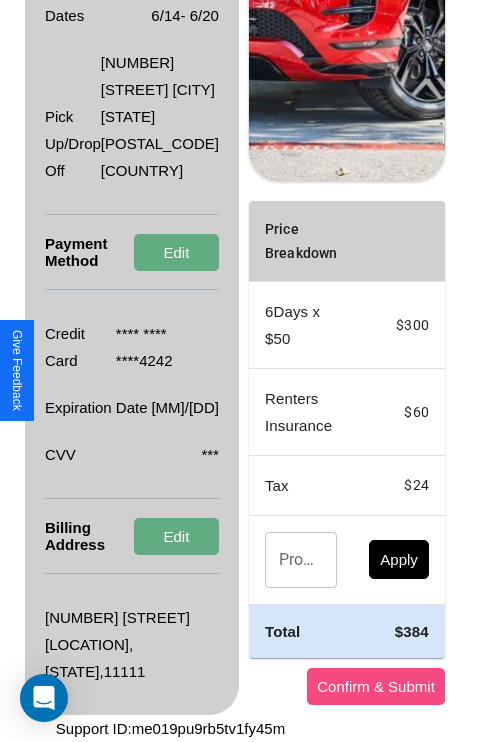click on "Confirm & Submit" at bounding box center [376, 686] 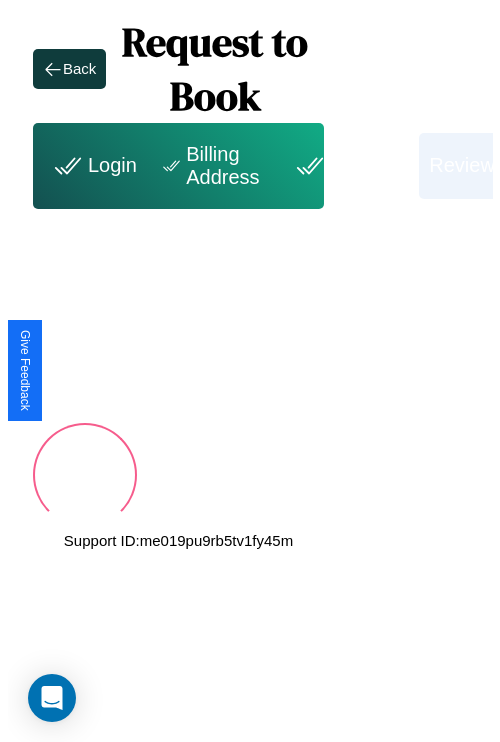 scroll, scrollTop: 0, scrollLeft: 72, axis: horizontal 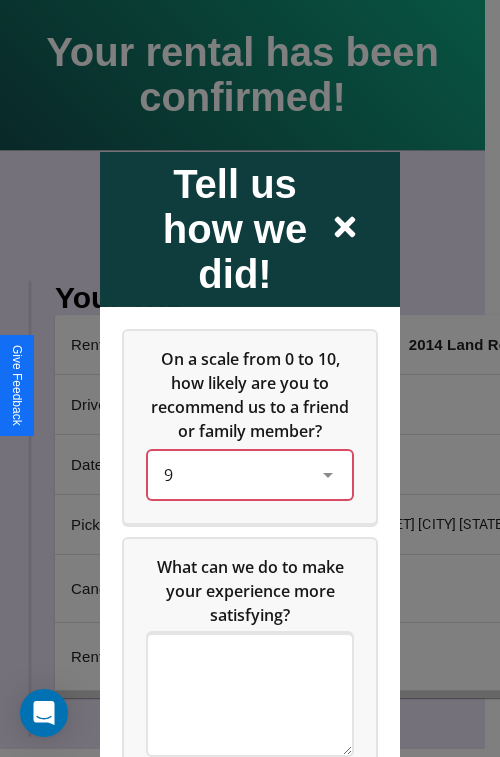click on "9" at bounding box center (234, 474) 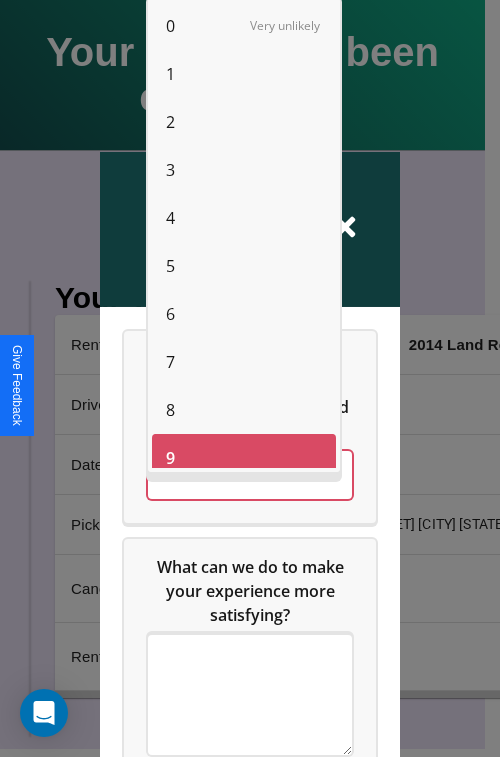 scroll, scrollTop: 14, scrollLeft: 0, axis: vertical 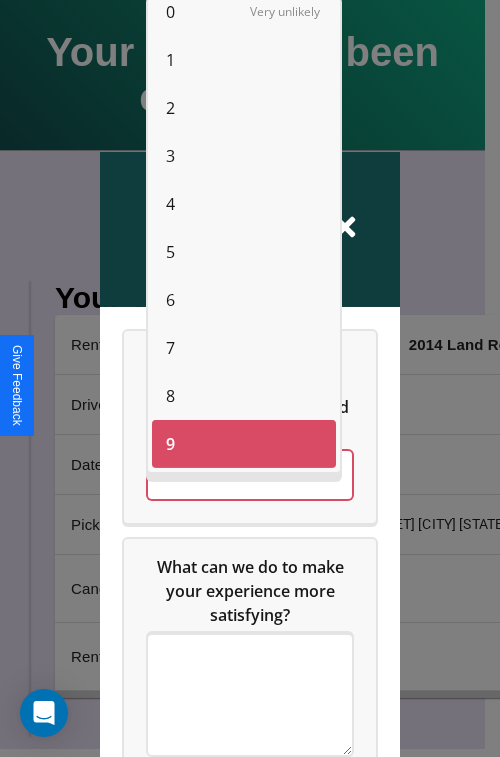 click on "7" at bounding box center (170, 348) 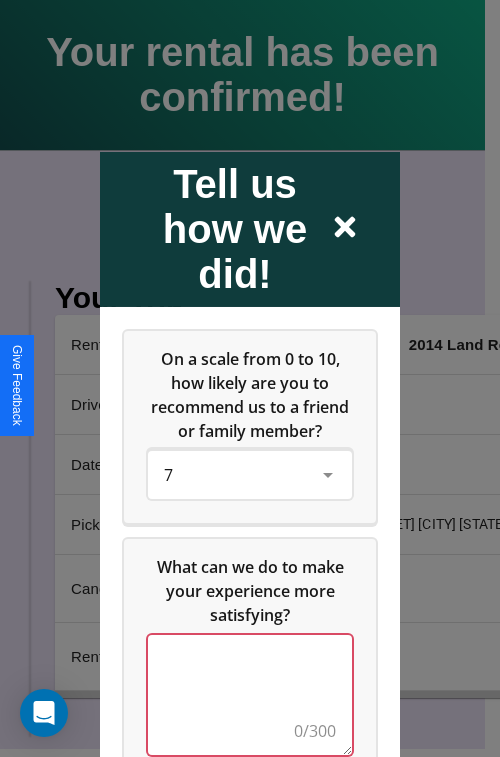 click at bounding box center (250, 694) 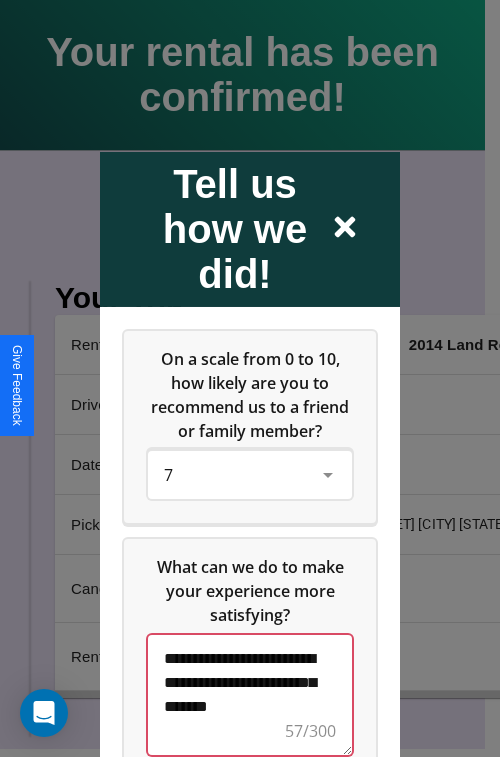 scroll, scrollTop: 5, scrollLeft: 0, axis: vertical 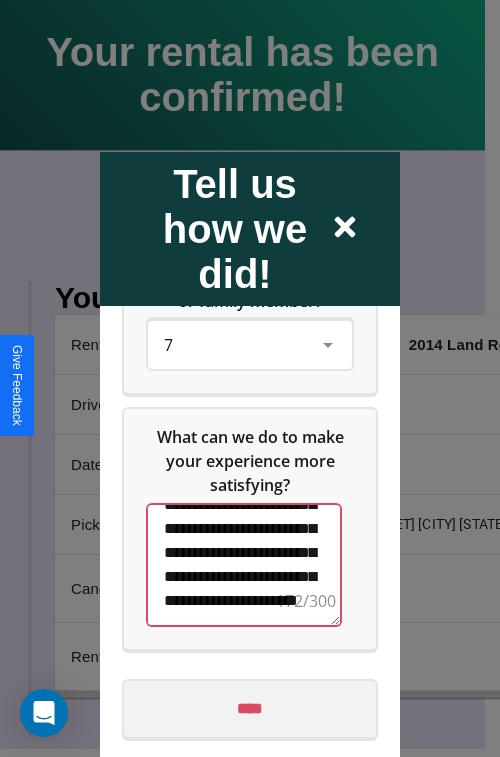 type on "**********" 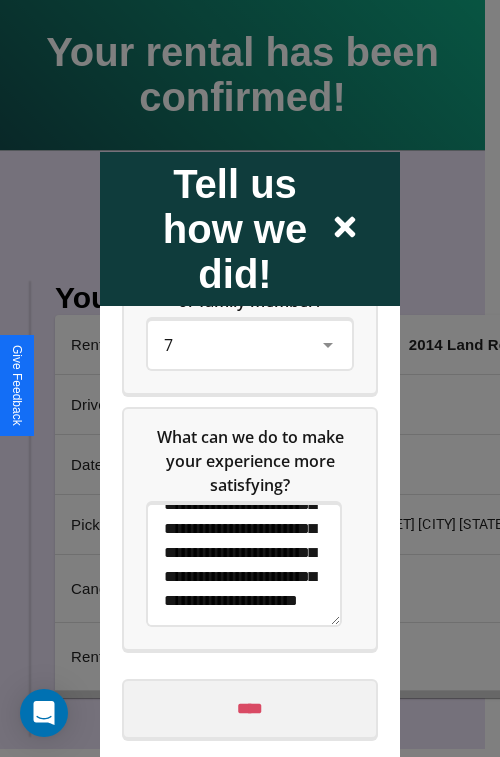 click on "****" at bounding box center [250, 708] 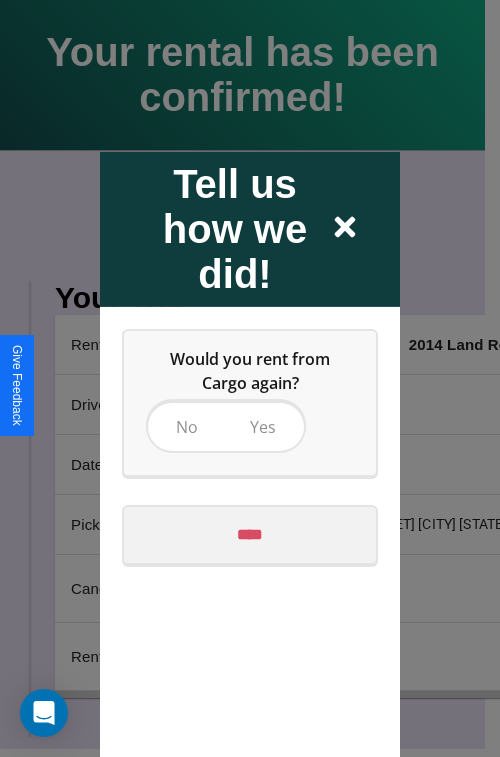 scroll, scrollTop: 0, scrollLeft: 0, axis: both 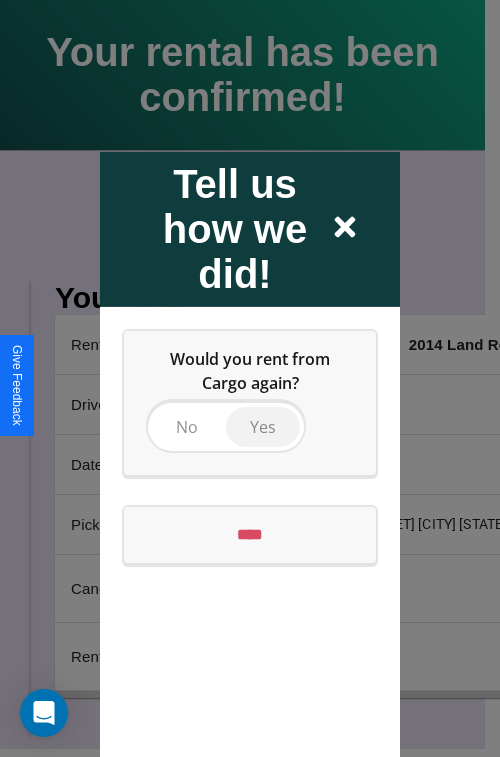 click on "Yes" at bounding box center [263, 426] 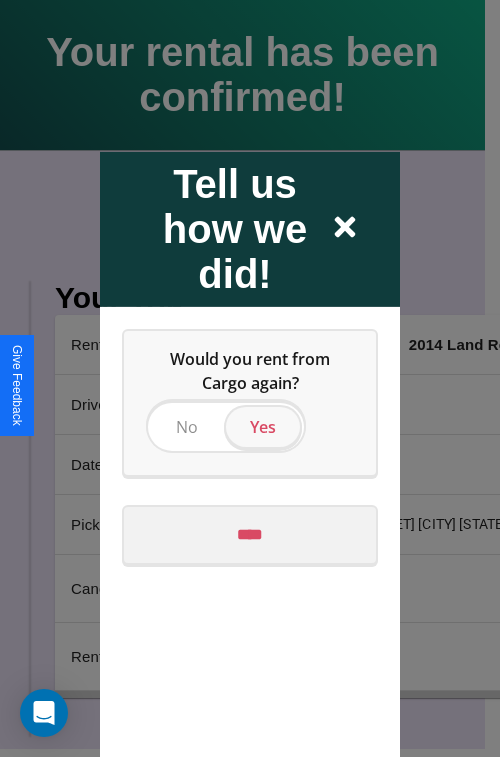 click on "****" at bounding box center [250, 534] 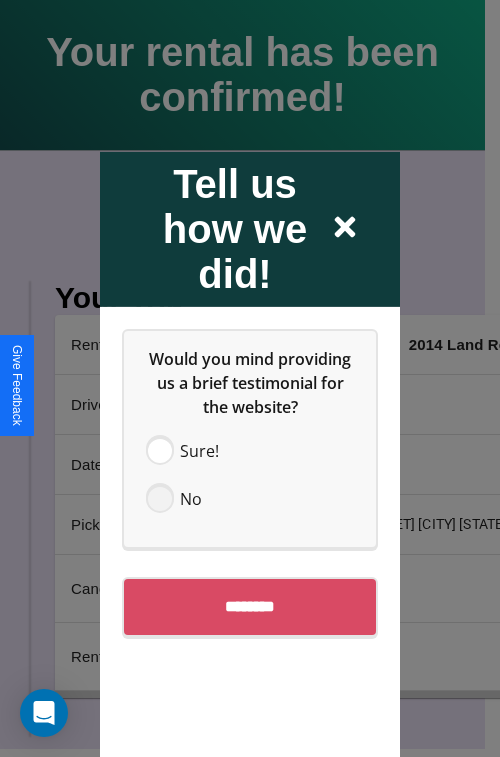 click at bounding box center (160, 498) 